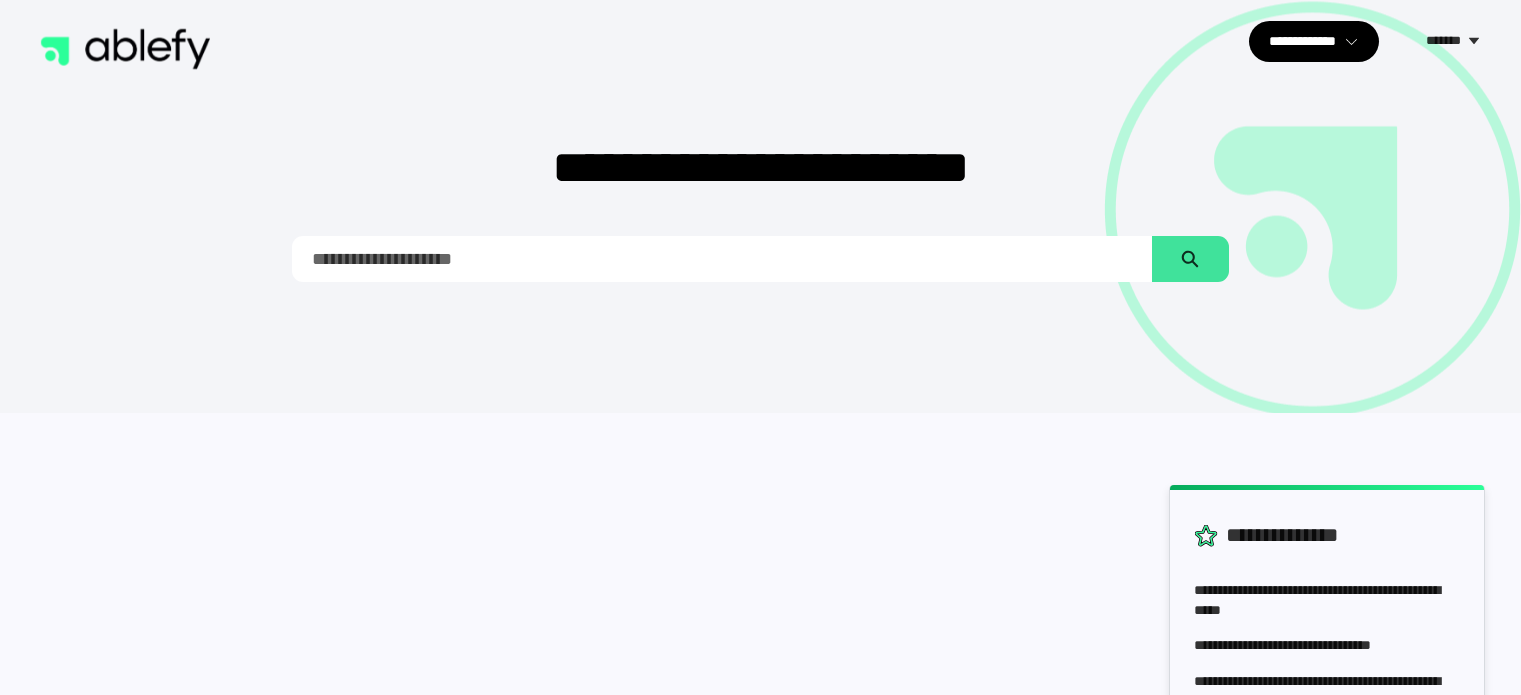 scroll, scrollTop: 0, scrollLeft: 0, axis: both 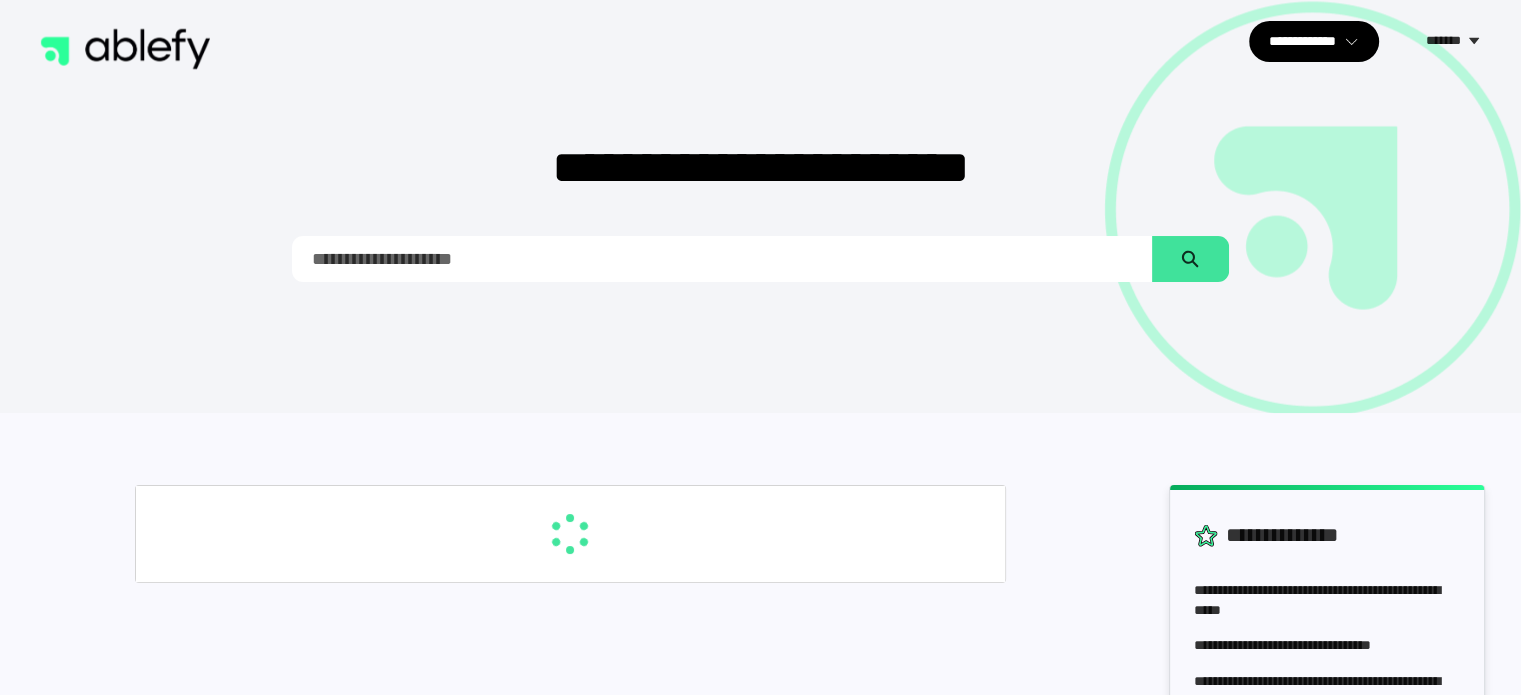 click on "*******" at bounding box center (1441, 41) 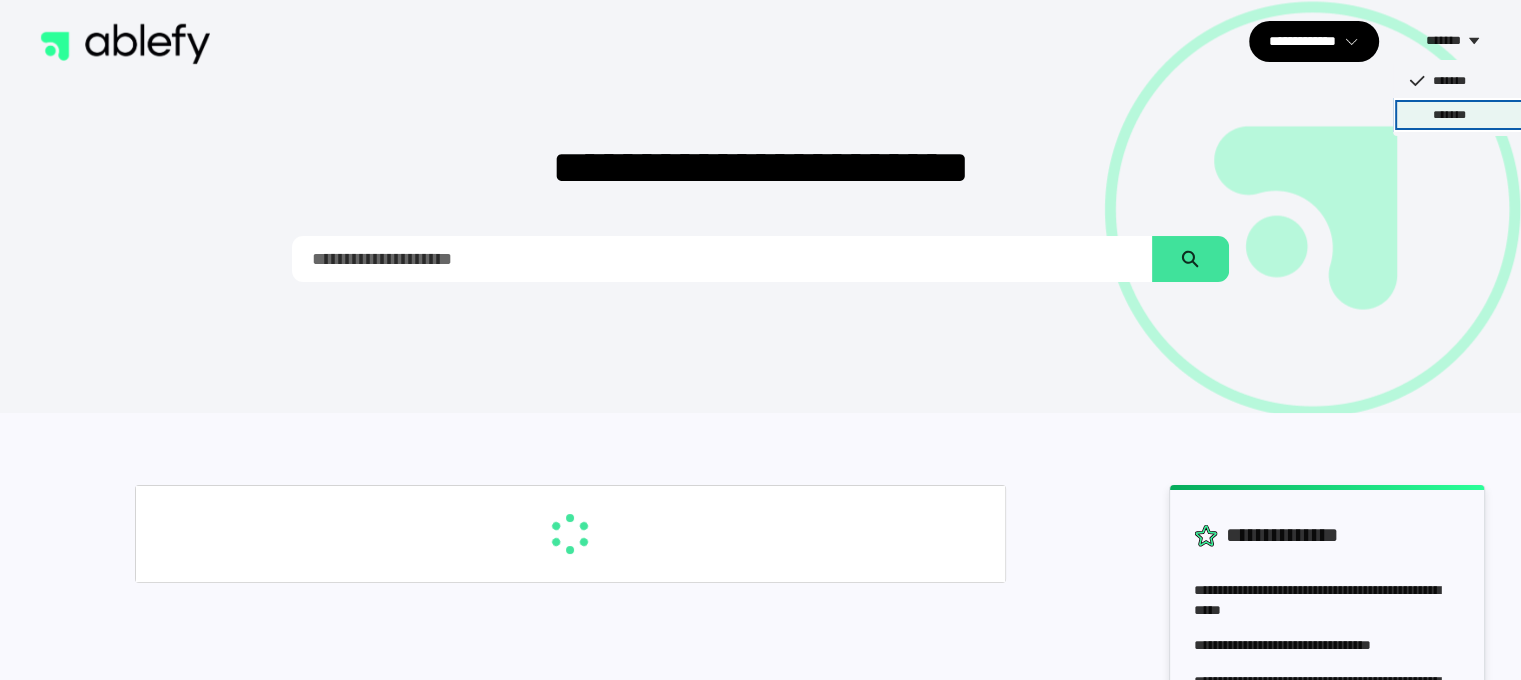 click on "*******" at bounding box center [1449, 115] 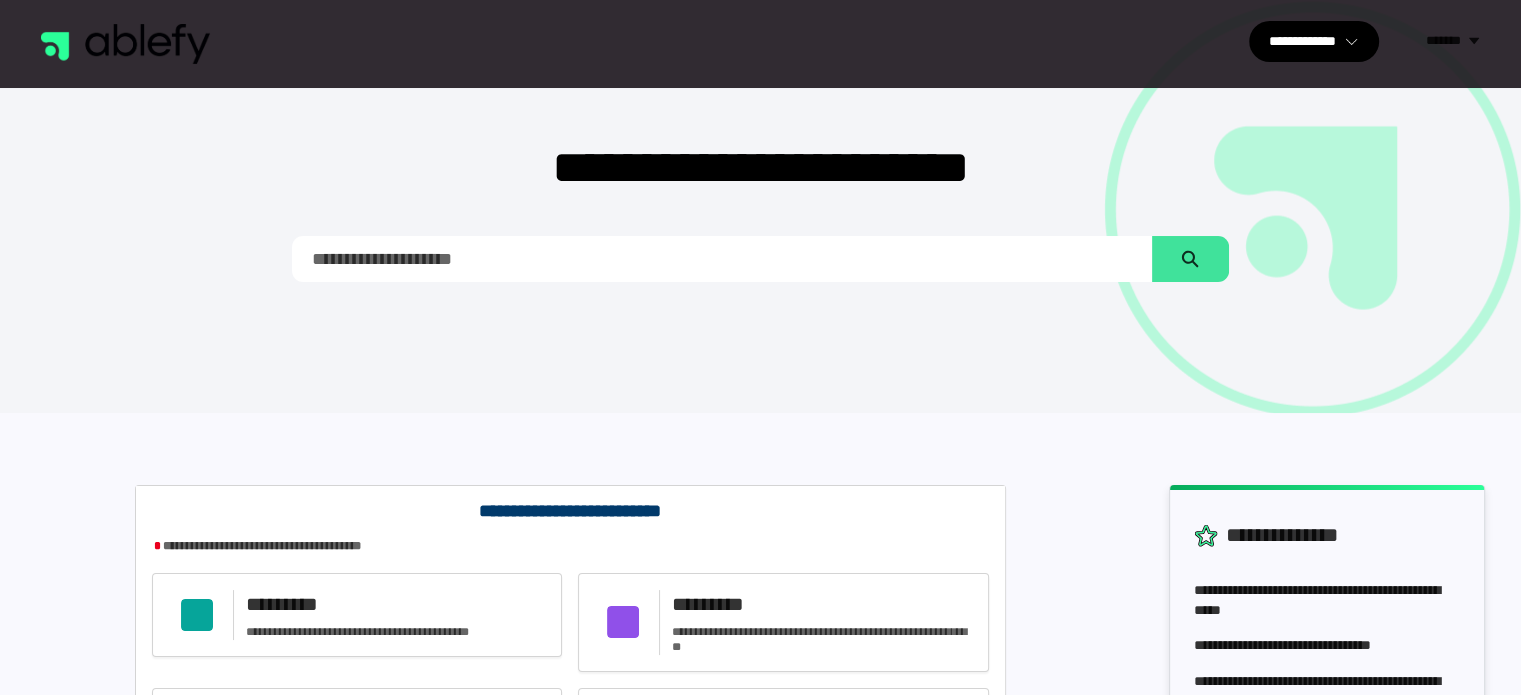 scroll, scrollTop: 285, scrollLeft: 0, axis: vertical 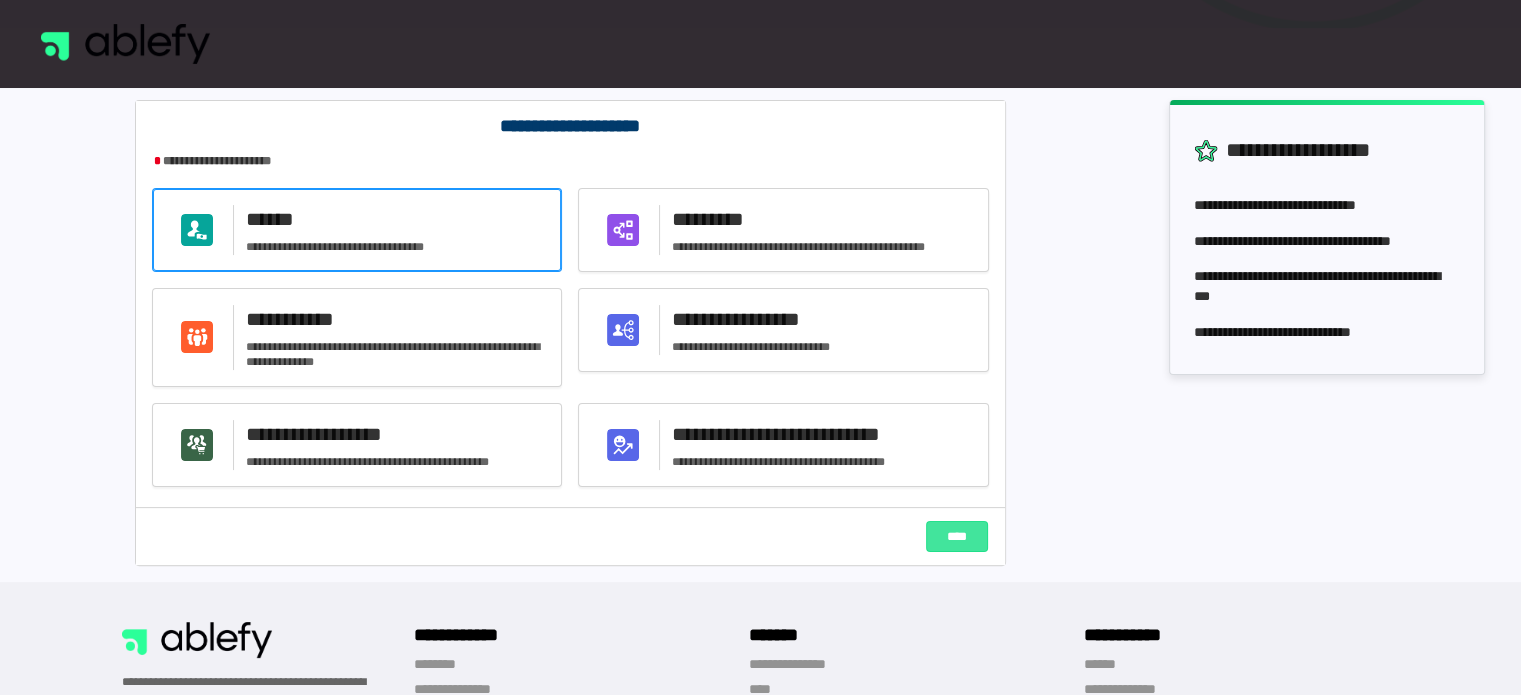 click on "******" 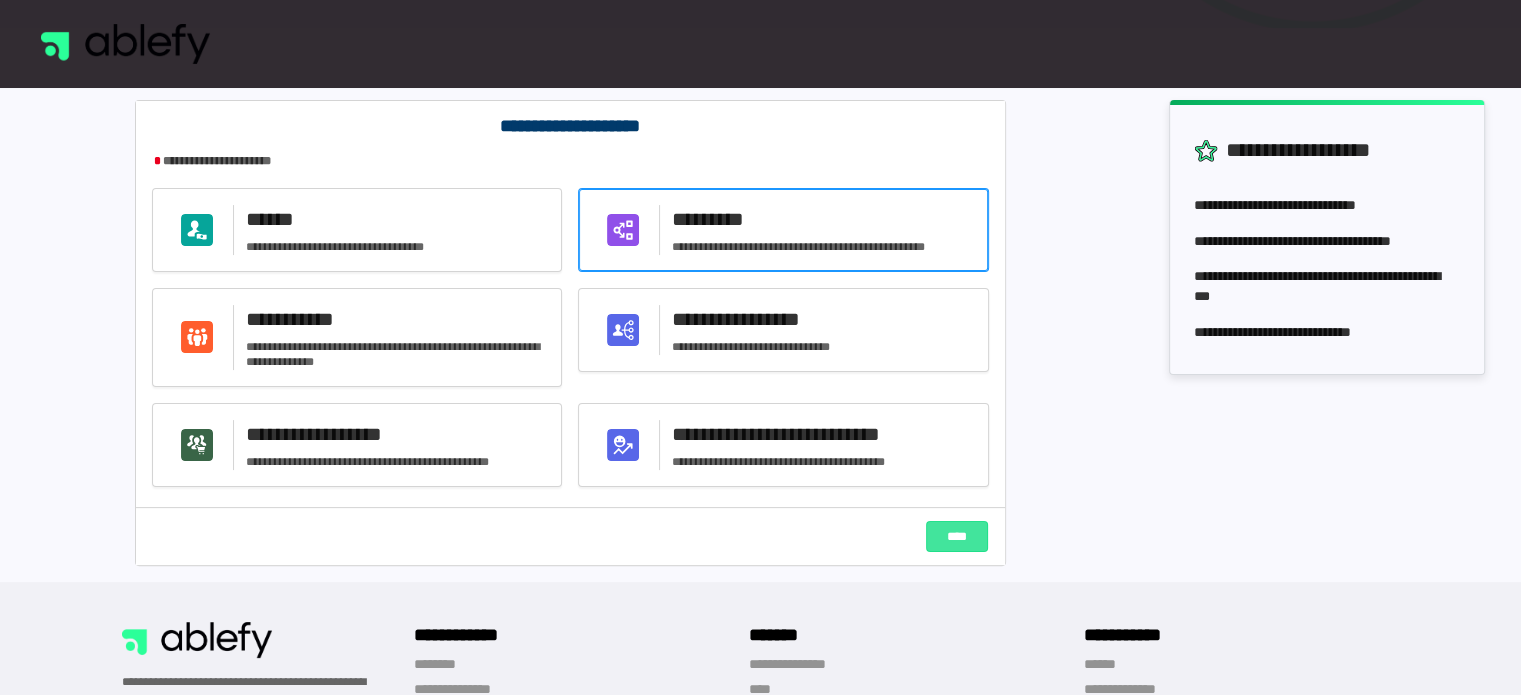 click on "**********" 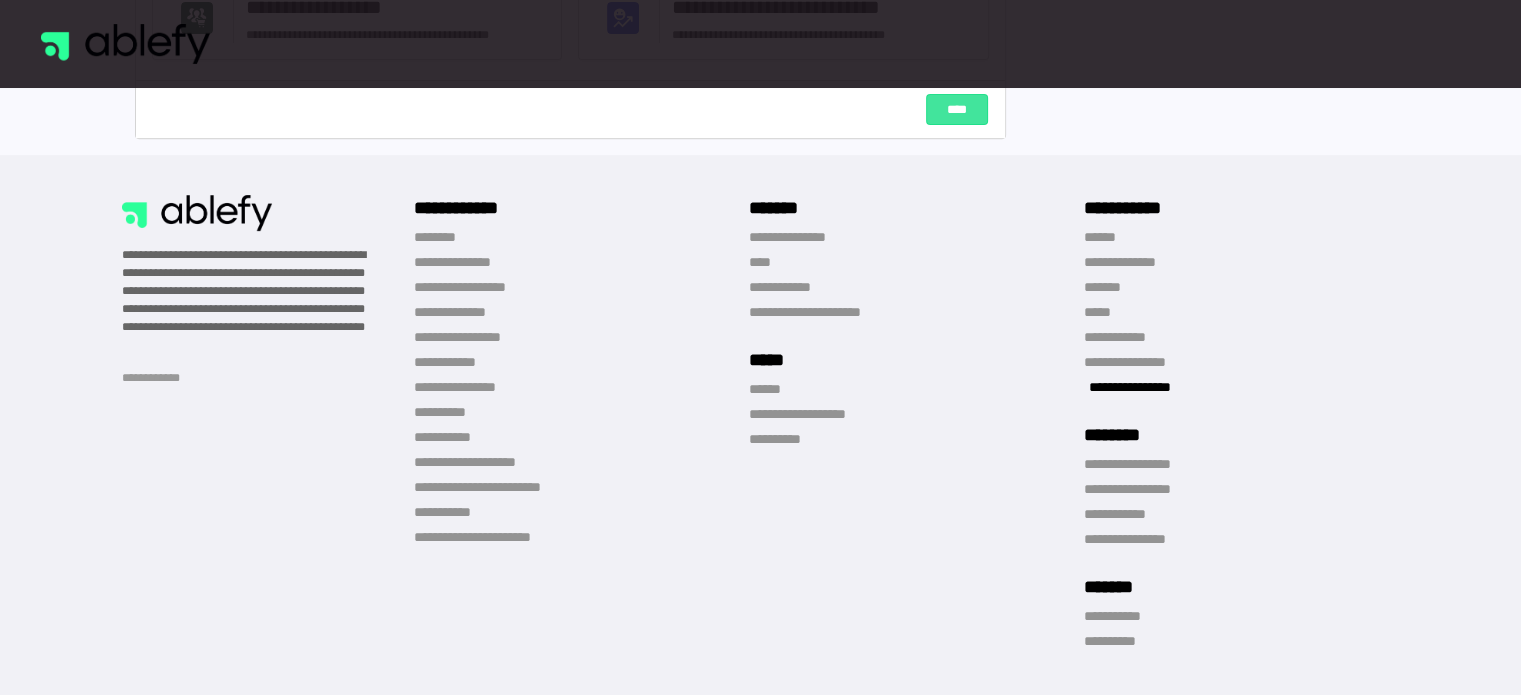scroll, scrollTop: 820, scrollLeft: 0, axis: vertical 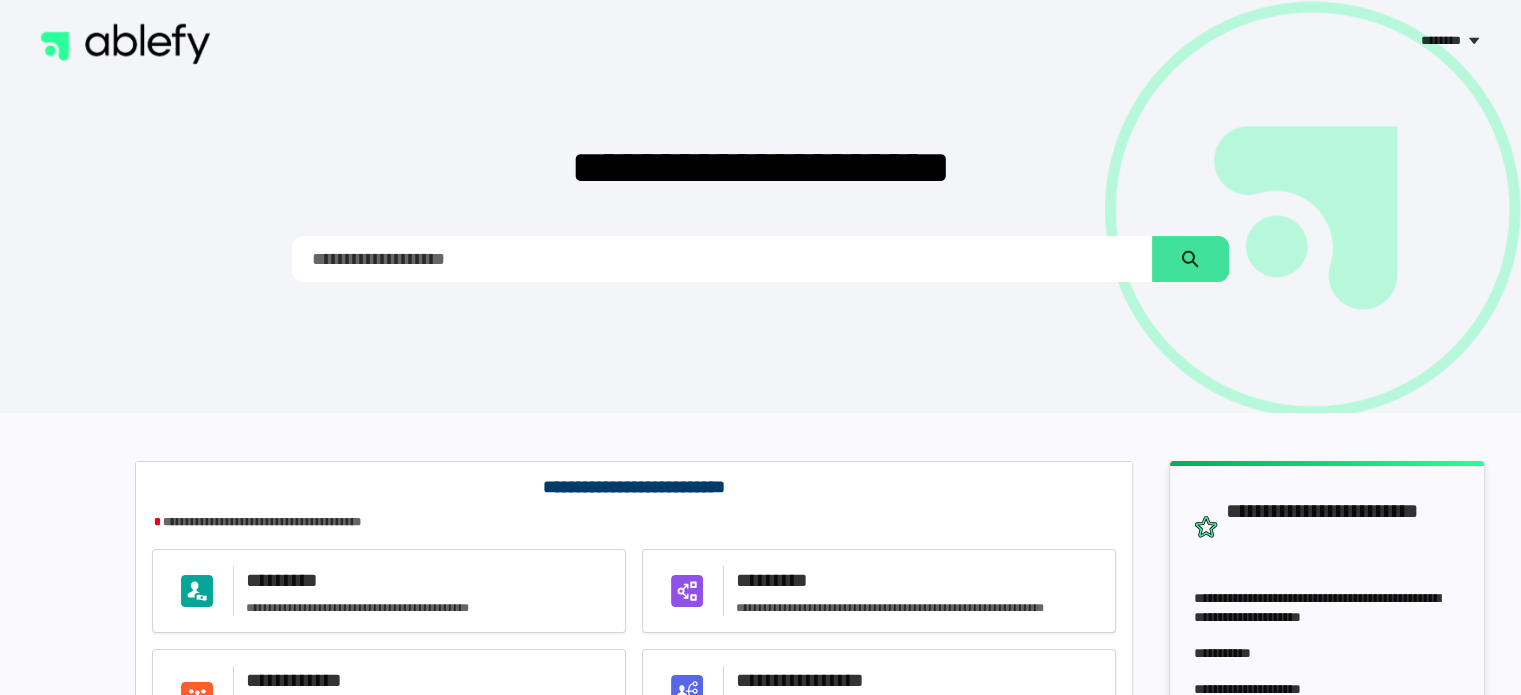 click on "********" at bounding box center (1438, 41) 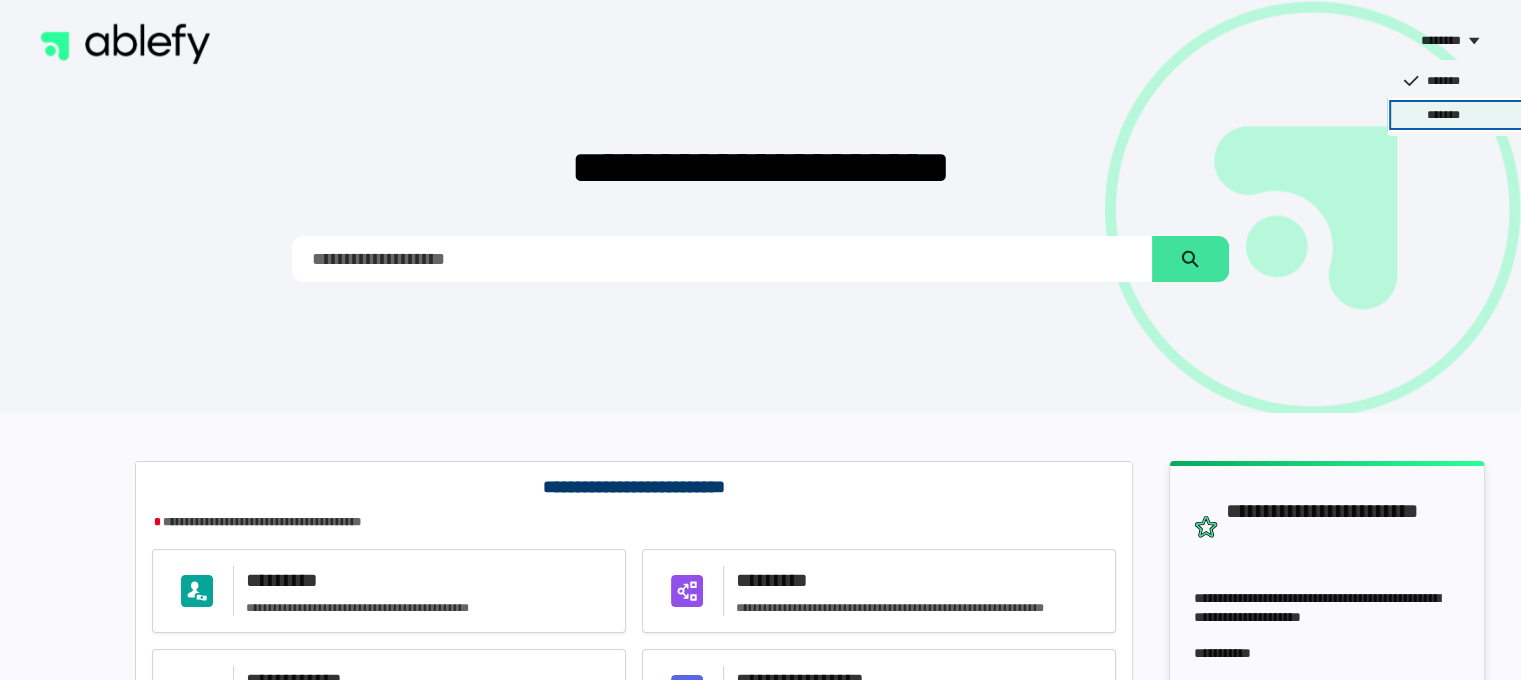 click on "*******" at bounding box center [1497, 115] 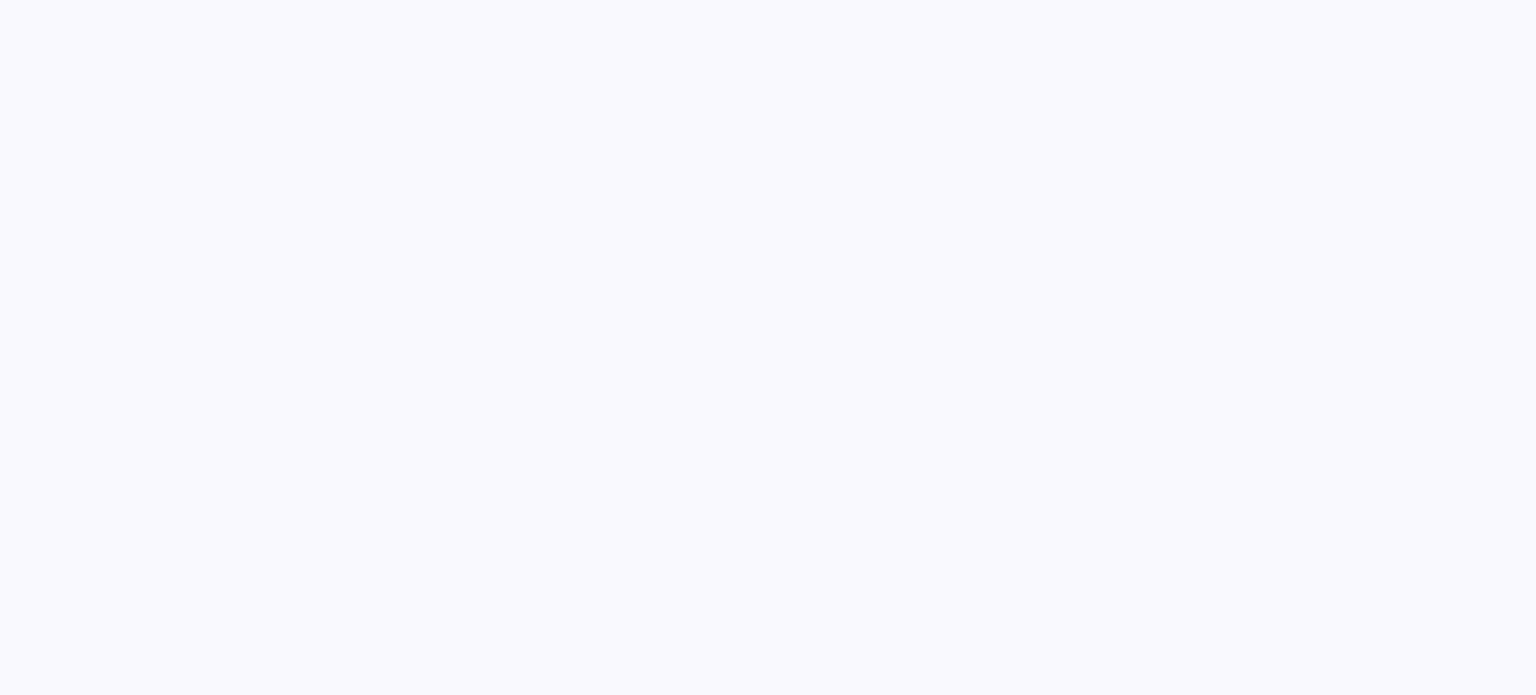 scroll, scrollTop: 0, scrollLeft: 0, axis: both 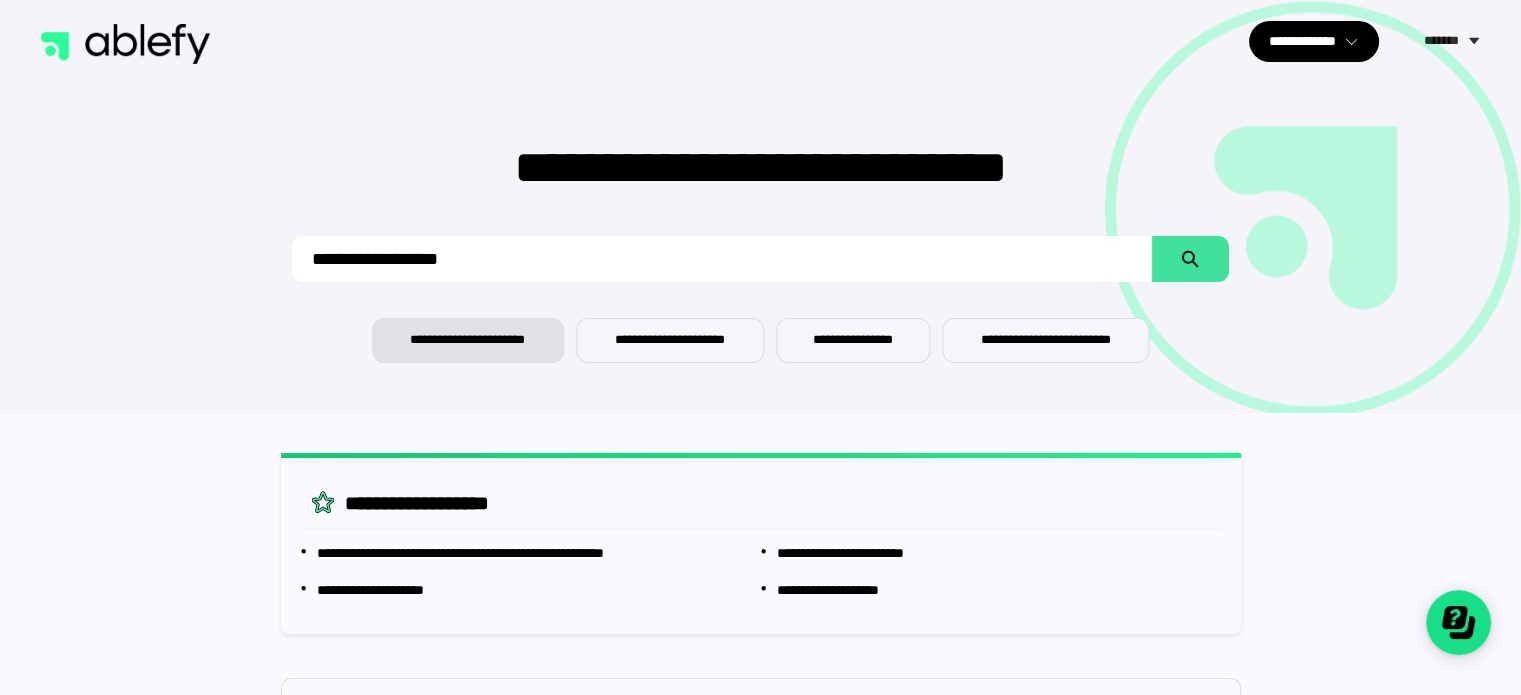 click on "**********" at bounding box center [468, 340] 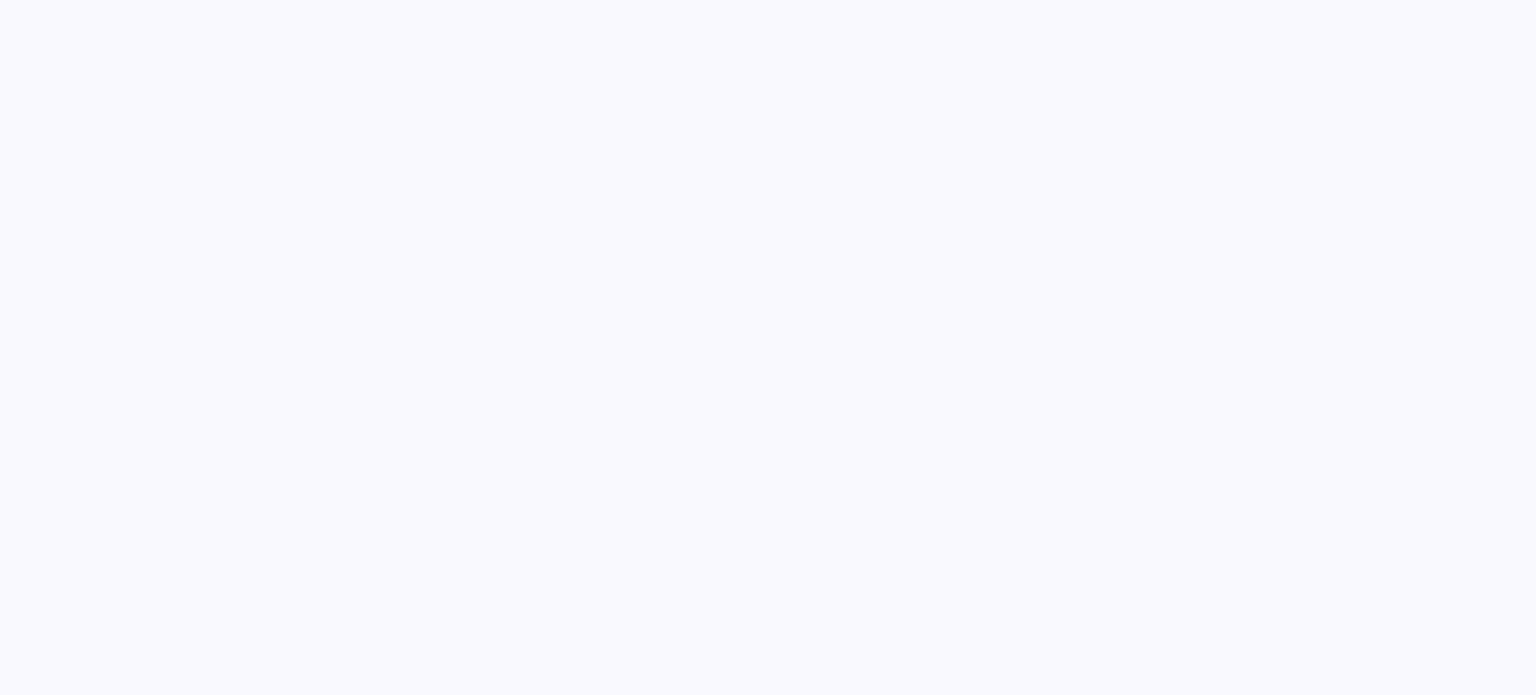 scroll, scrollTop: 0, scrollLeft: 0, axis: both 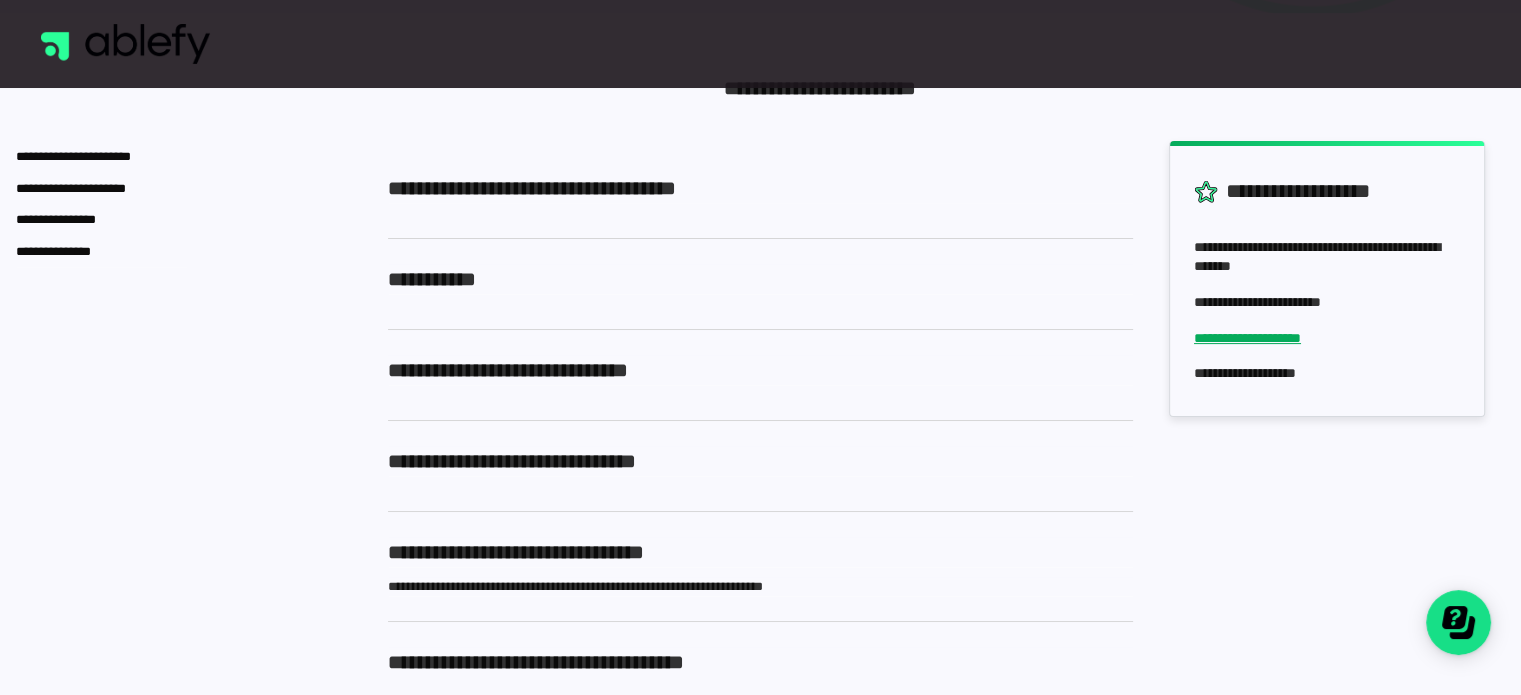 click on "**********" at bounding box center [1247, 338] 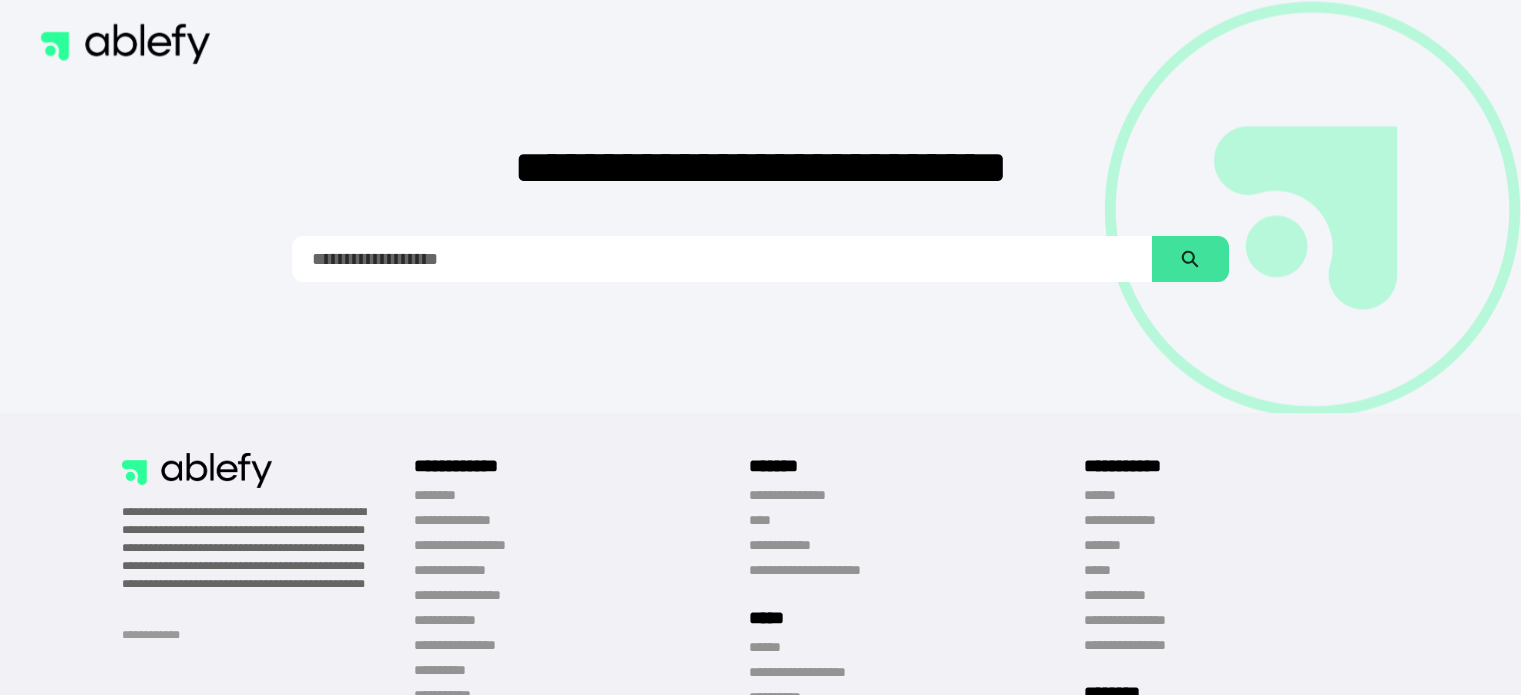 scroll, scrollTop: 0, scrollLeft: 0, axis: both 